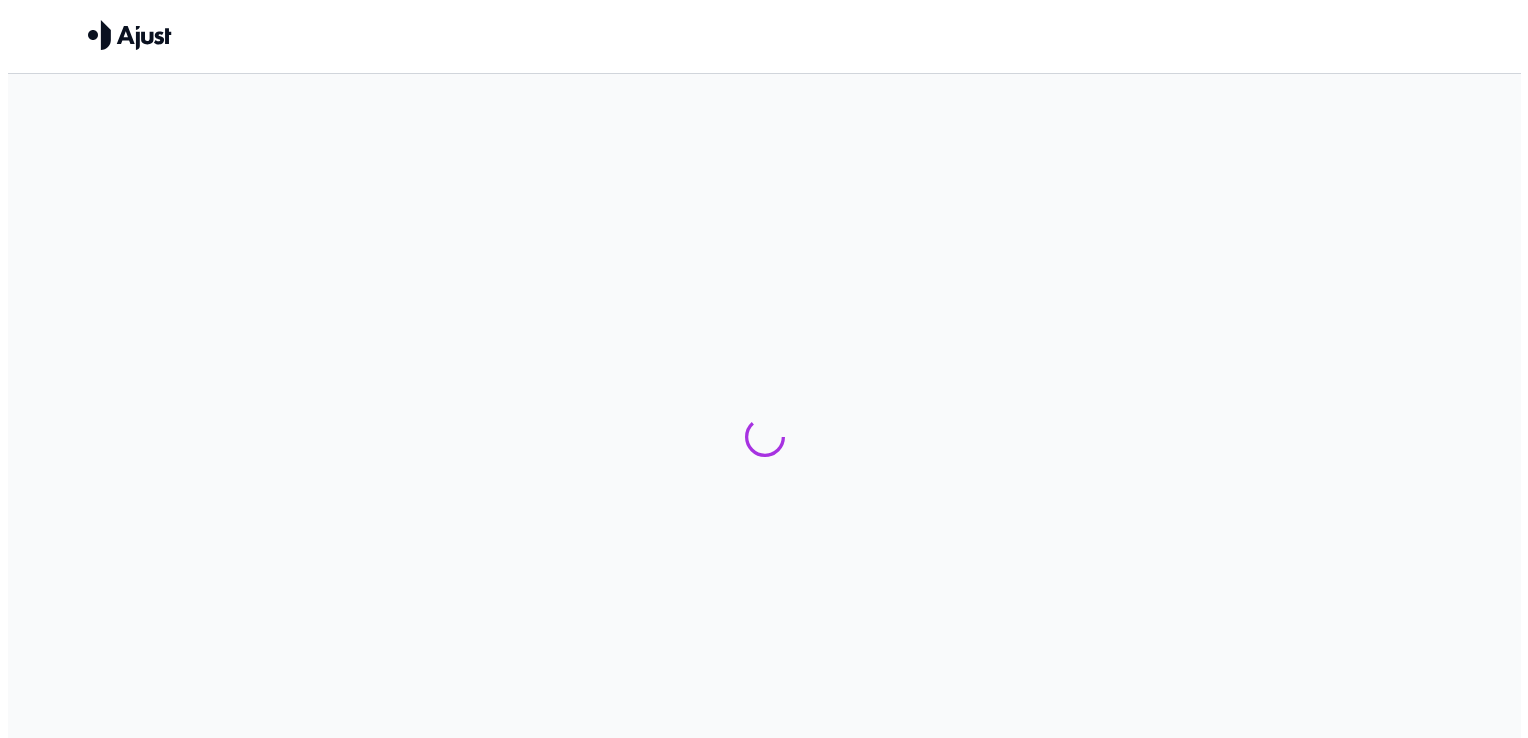 scroll, scrollTop: 0, scrollLeft: 0, axis: both 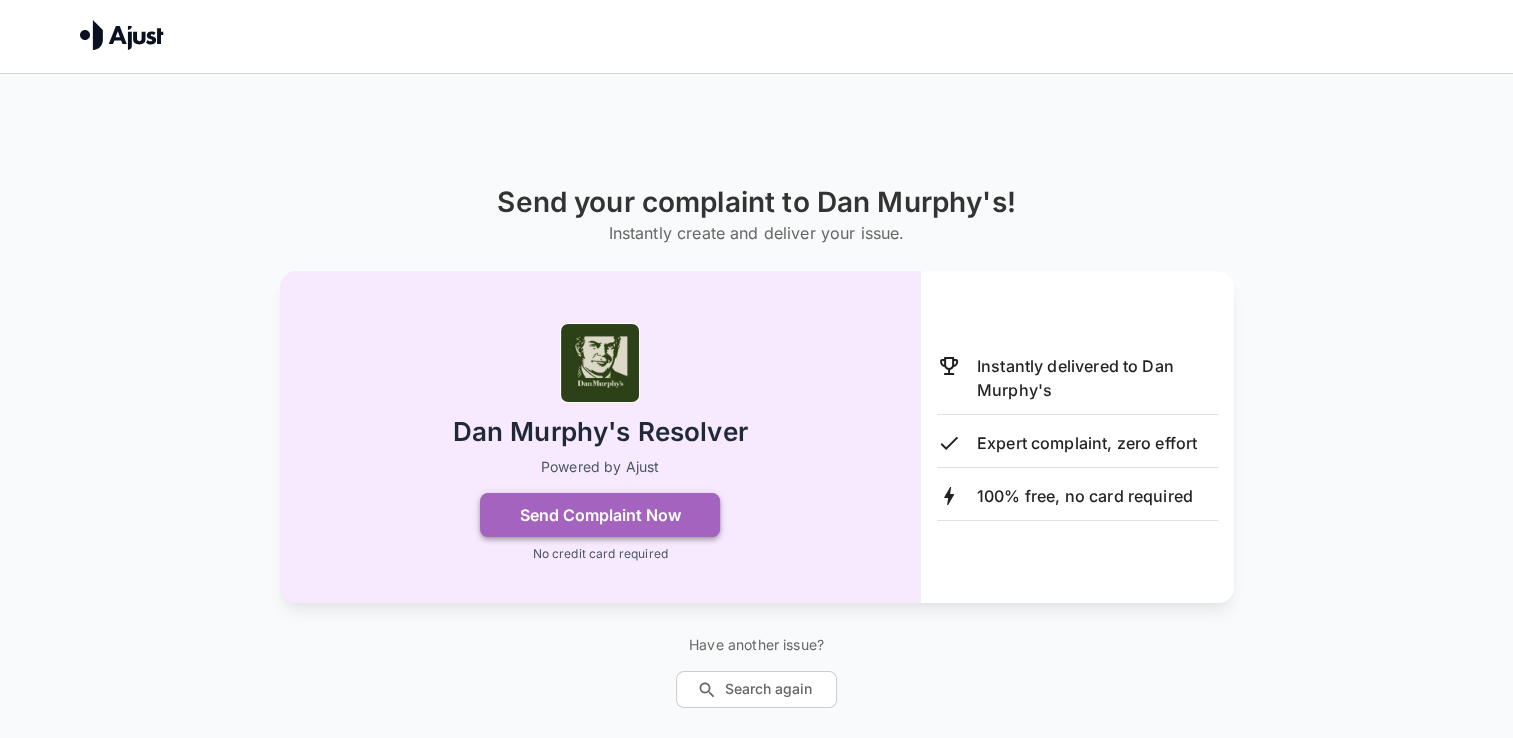click on "Send Complaint Now" at bounding box center [600, 515] 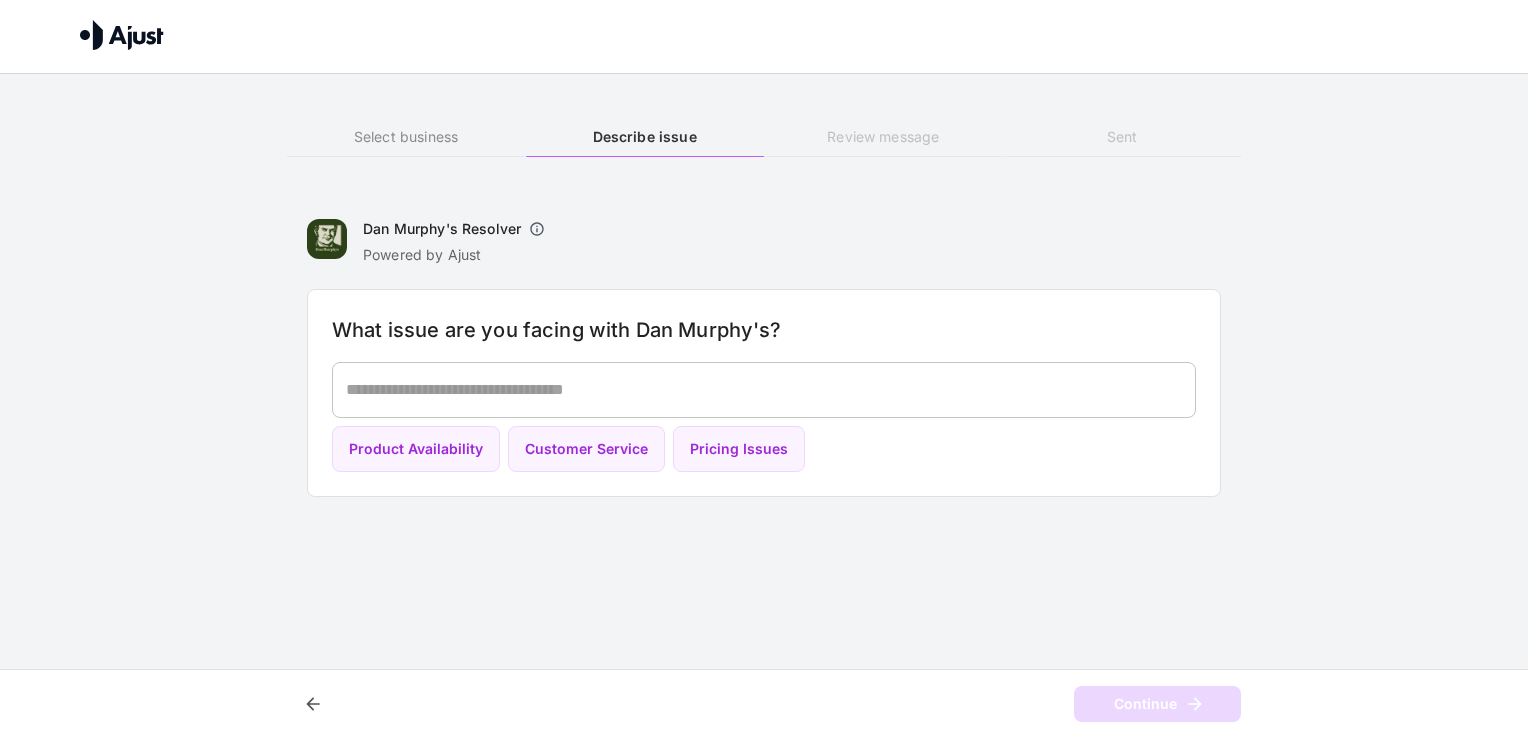 click at bounding box center (764, 389) 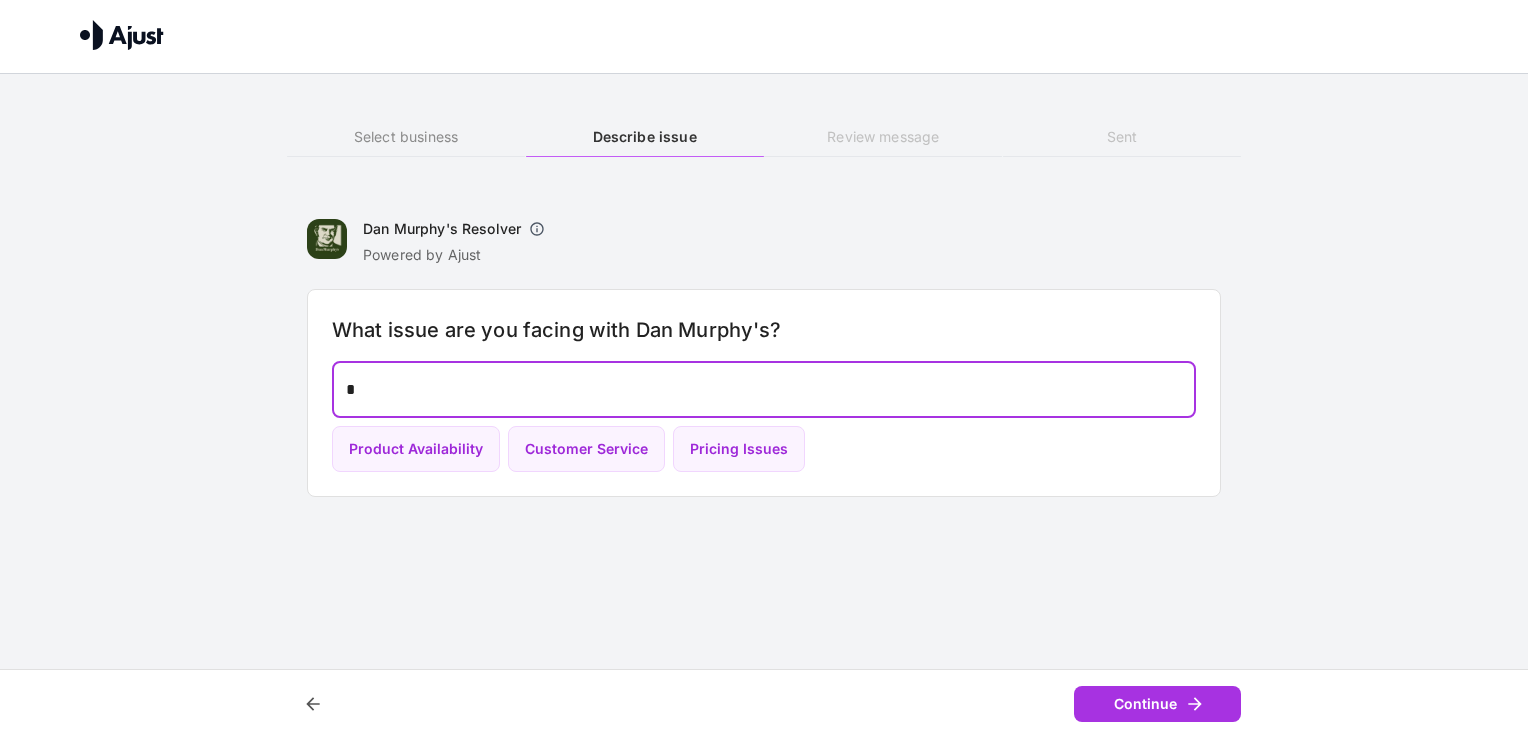 click on "*" at bounding box center [764, 389] 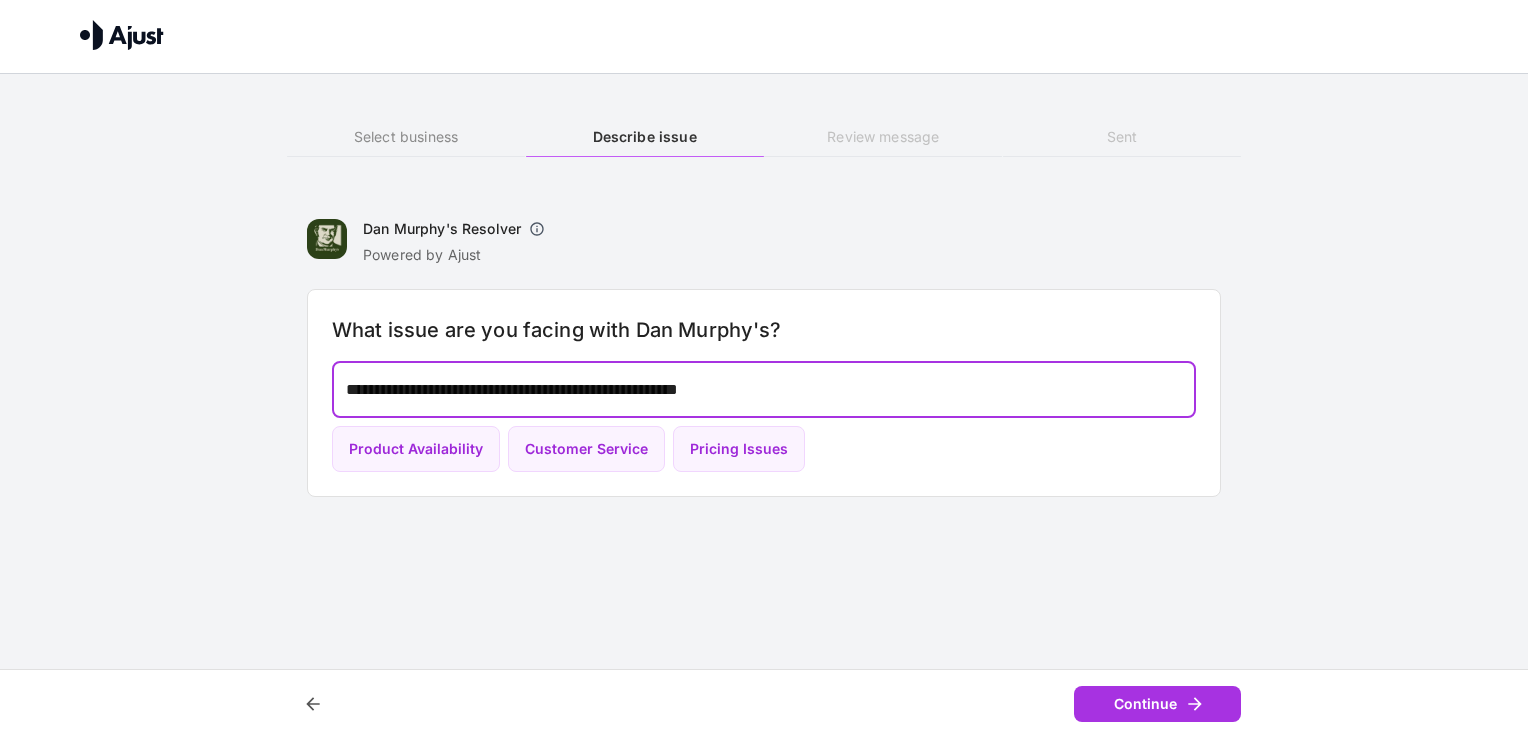 click on "**********" at bounding box center [764, 389] 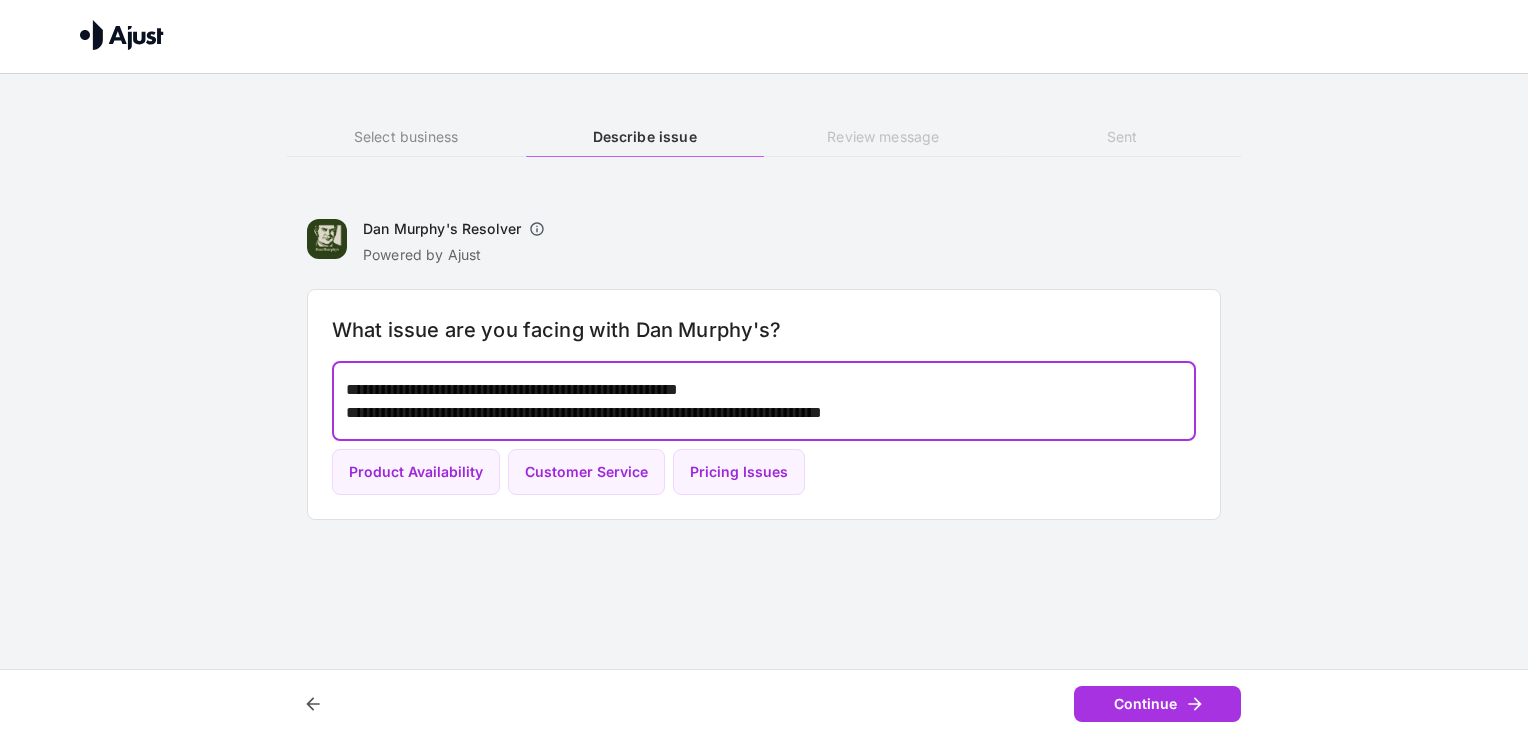 click on "**********" at bounding box center (764, 401) 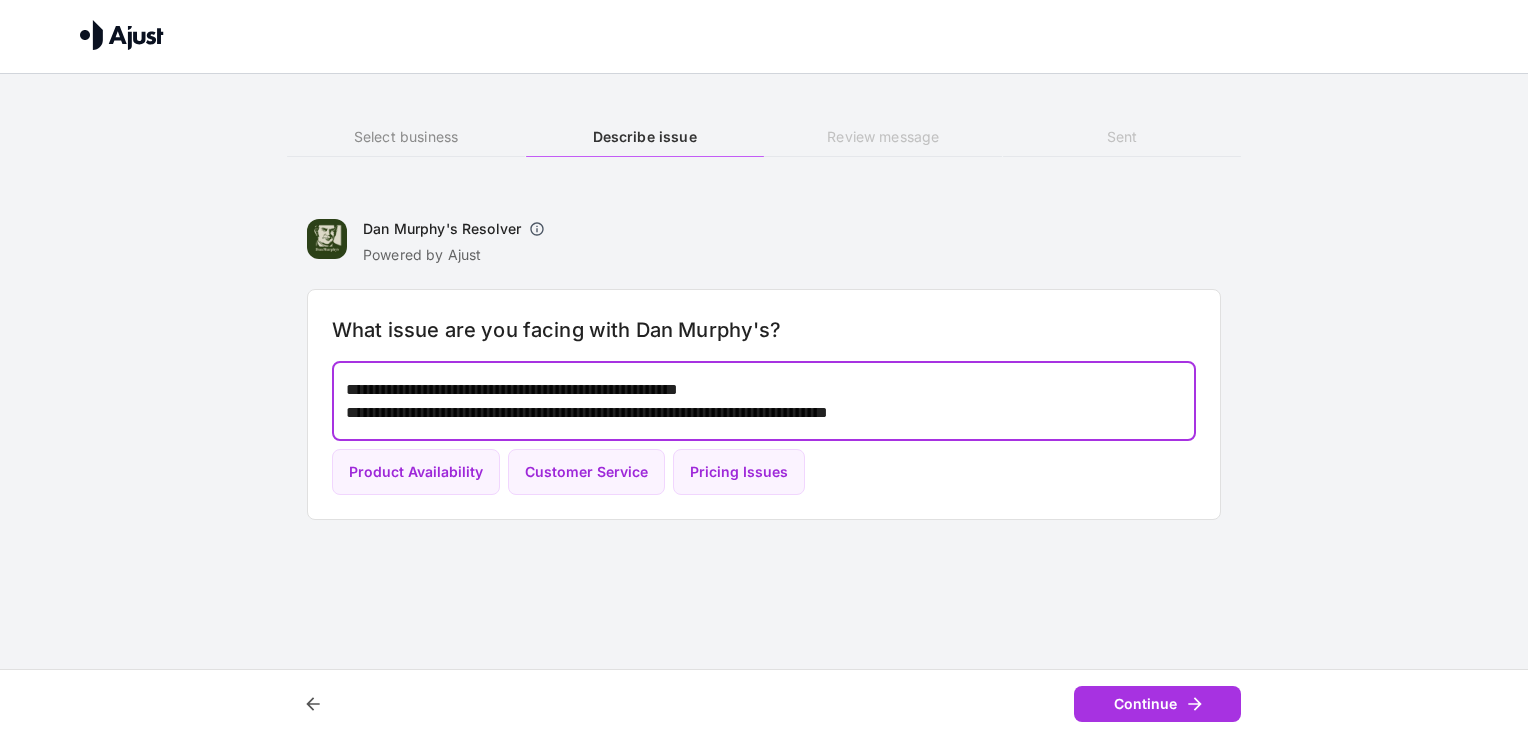 click on "**********" at bounding box center [764, 401] 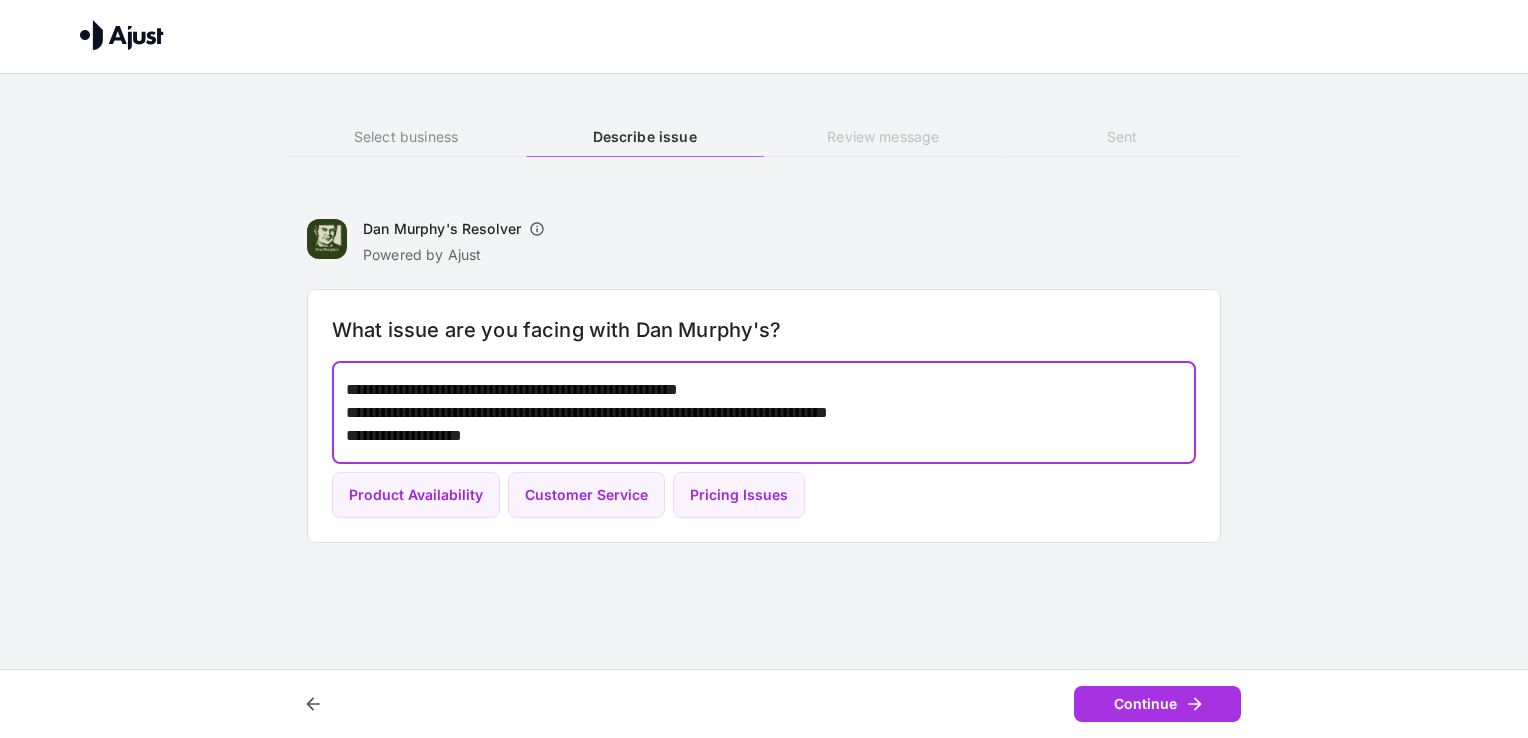 click on "**********" at bounding box center [764, 412] 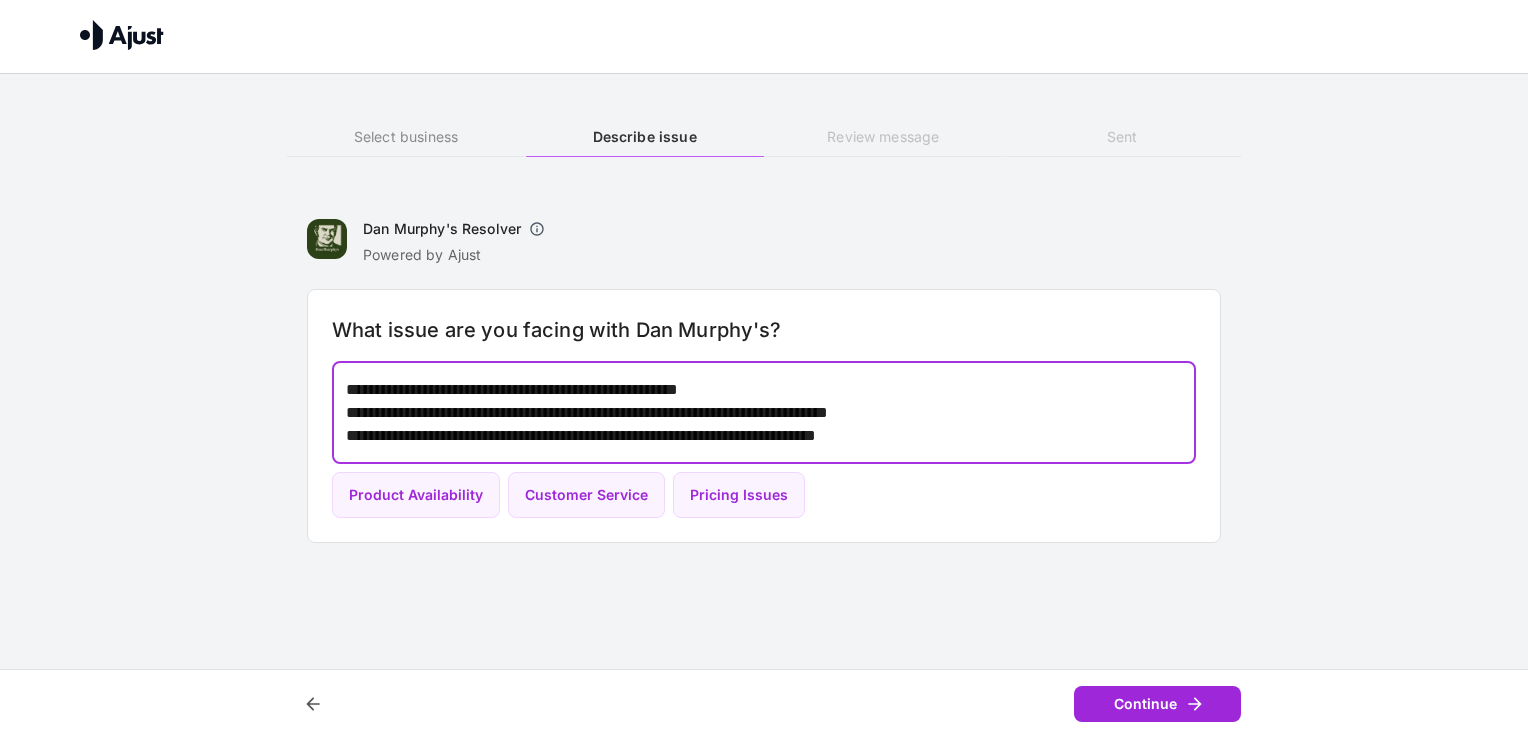 type on "**********" 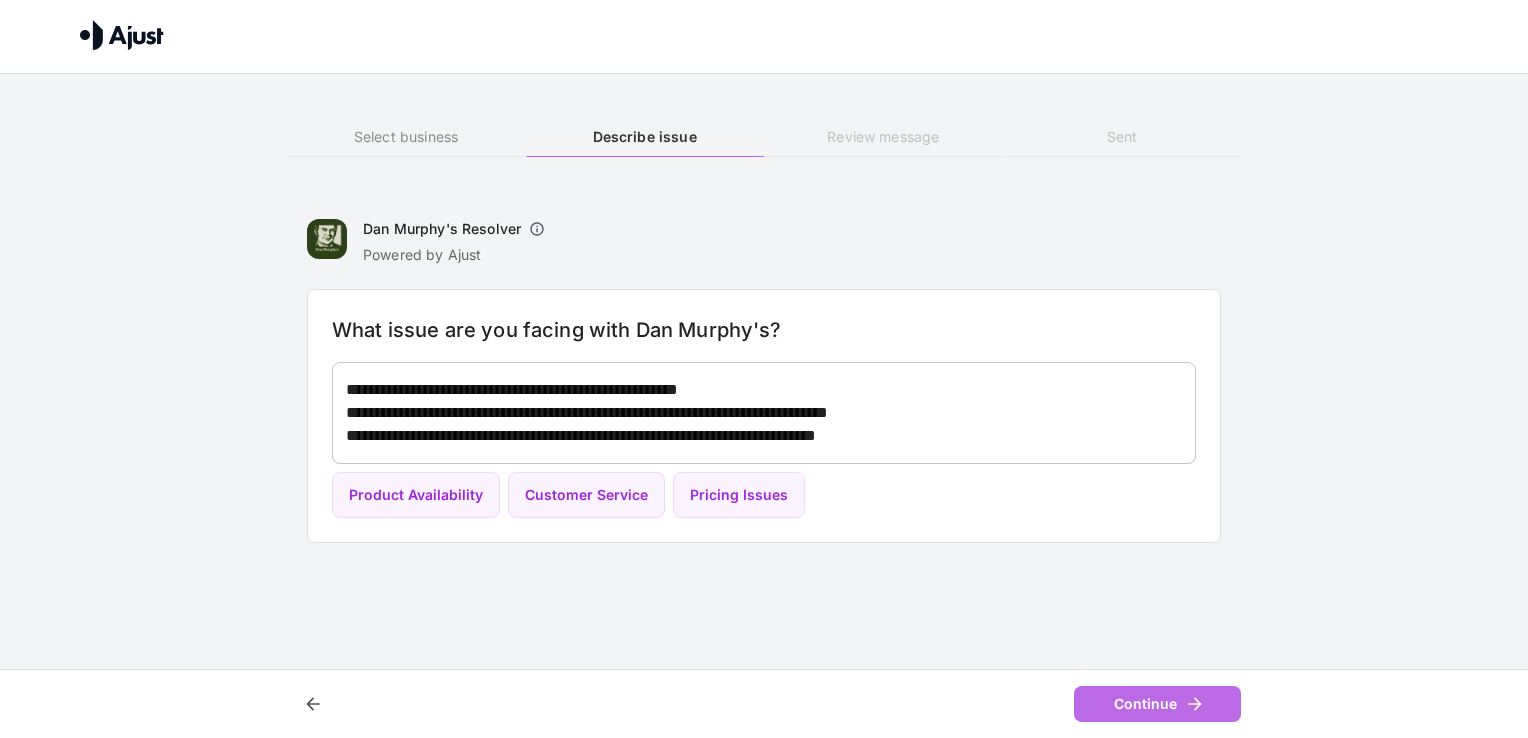 click on "Continue" at bounding box center [1157, 704] 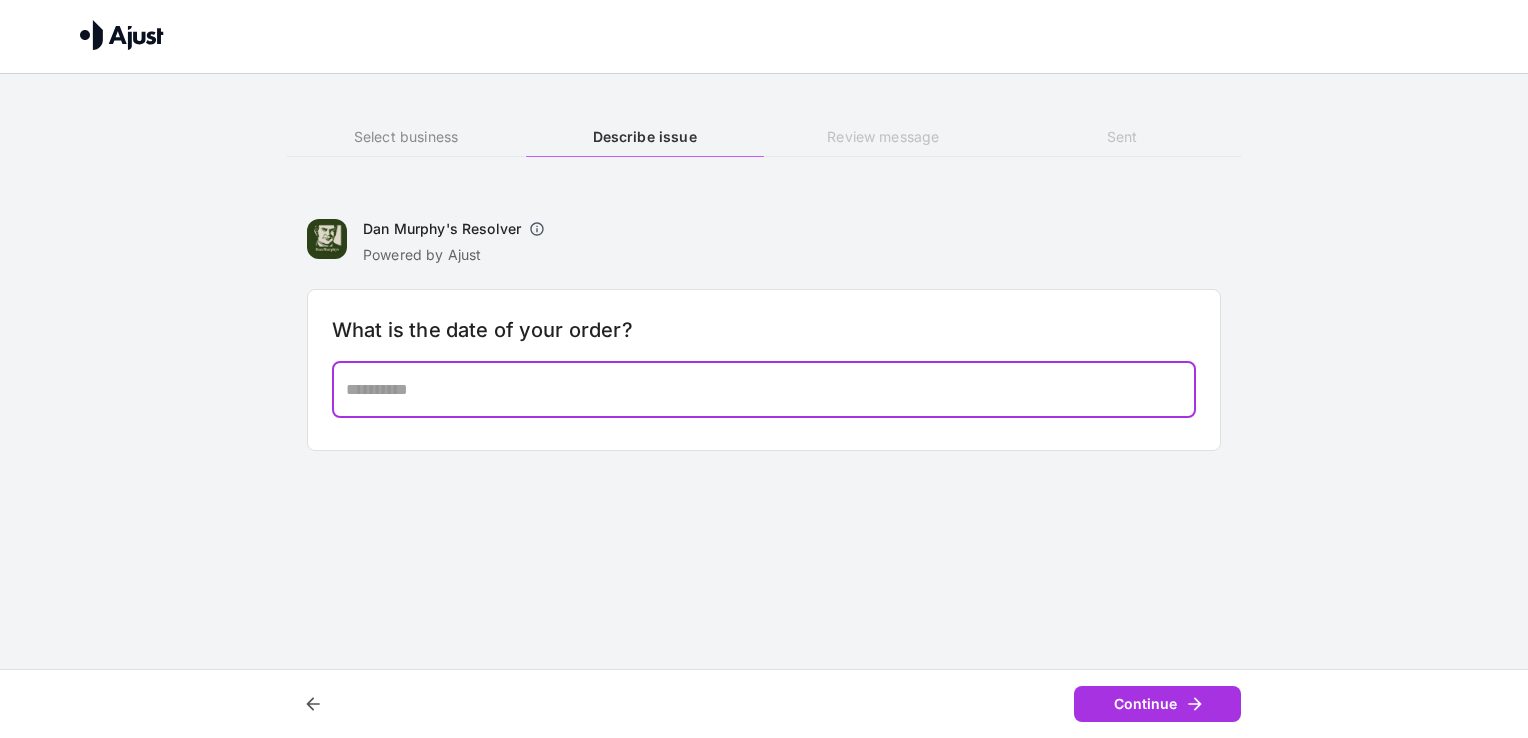 click at bounding box center (764, 389) 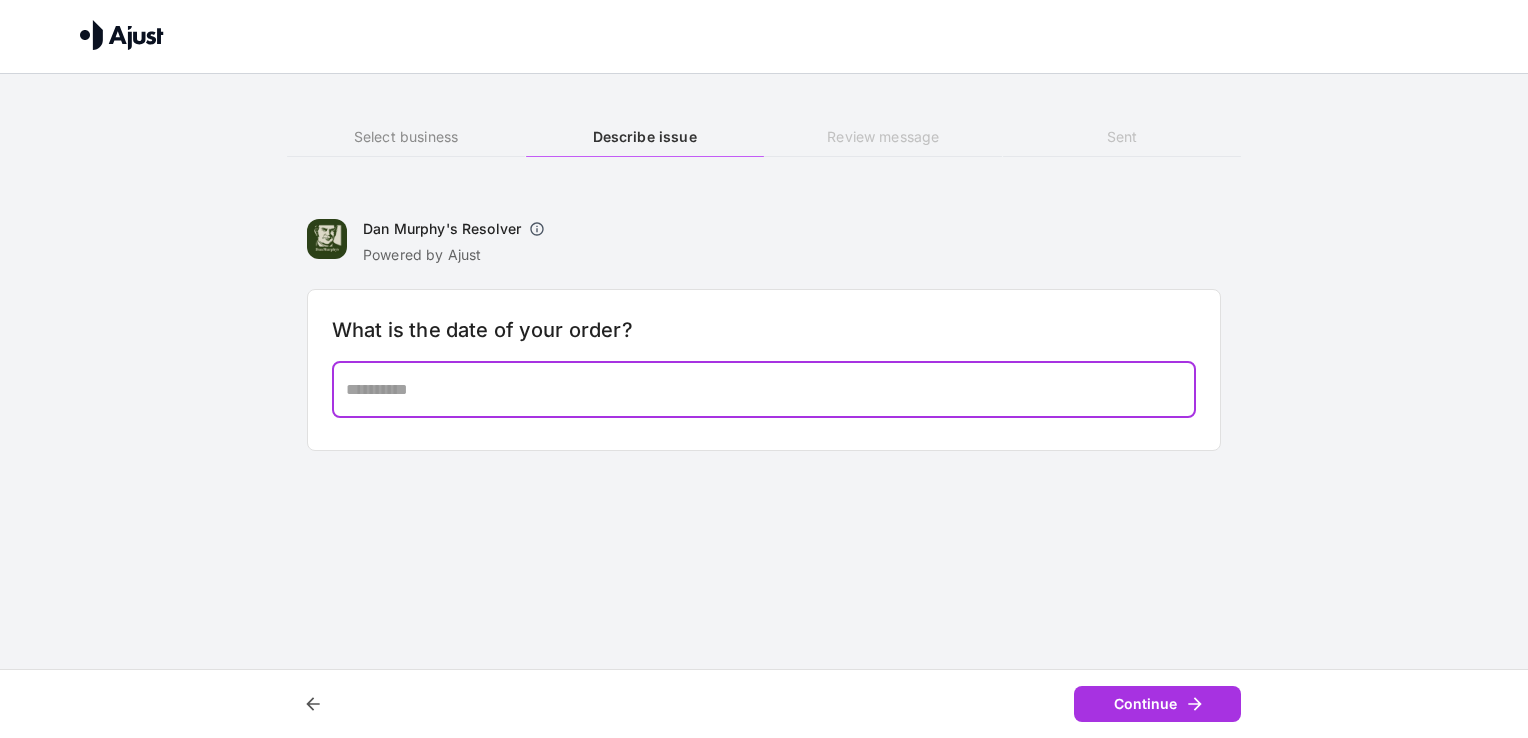 click at bounding box center (764, 389) 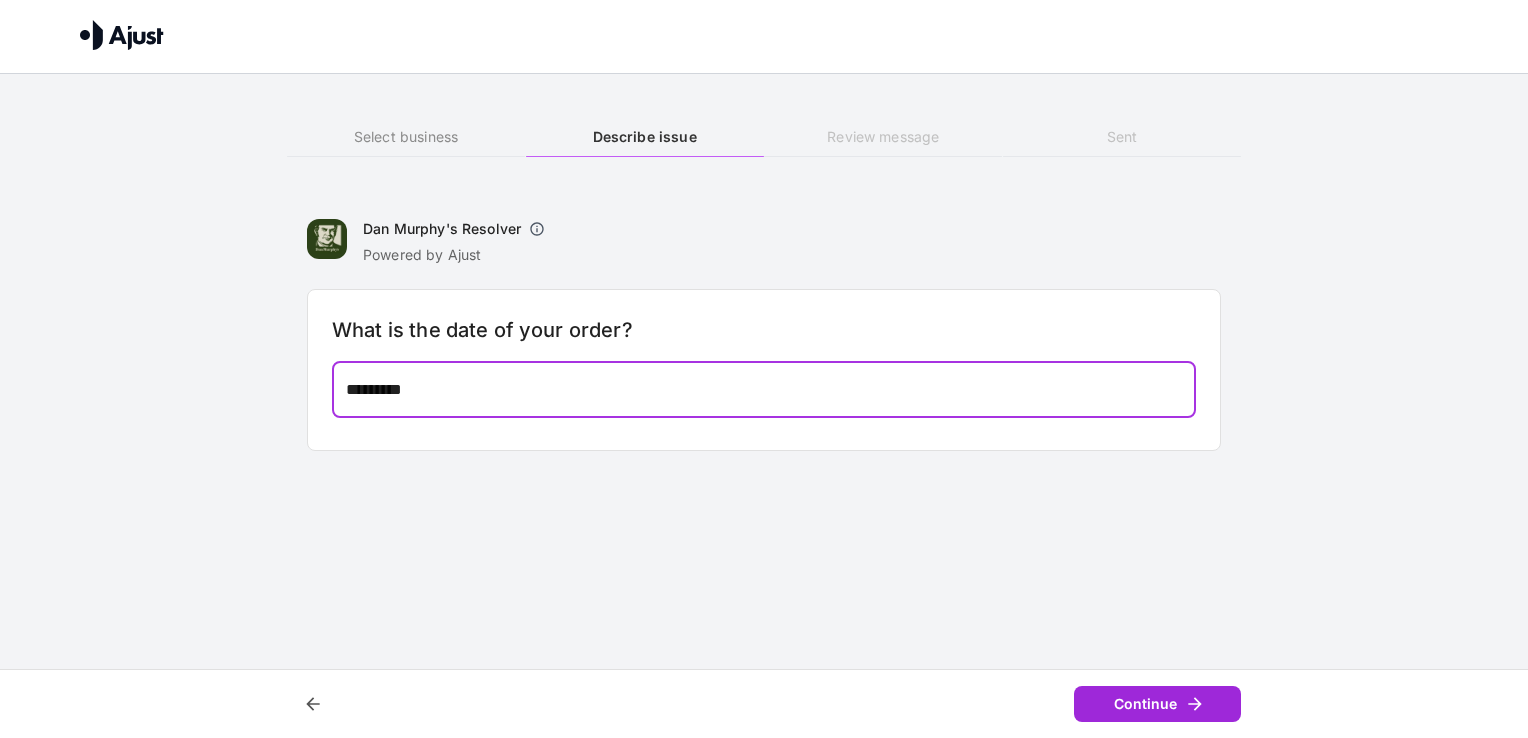 click on "Continue" at bounding box center [1157, 704] 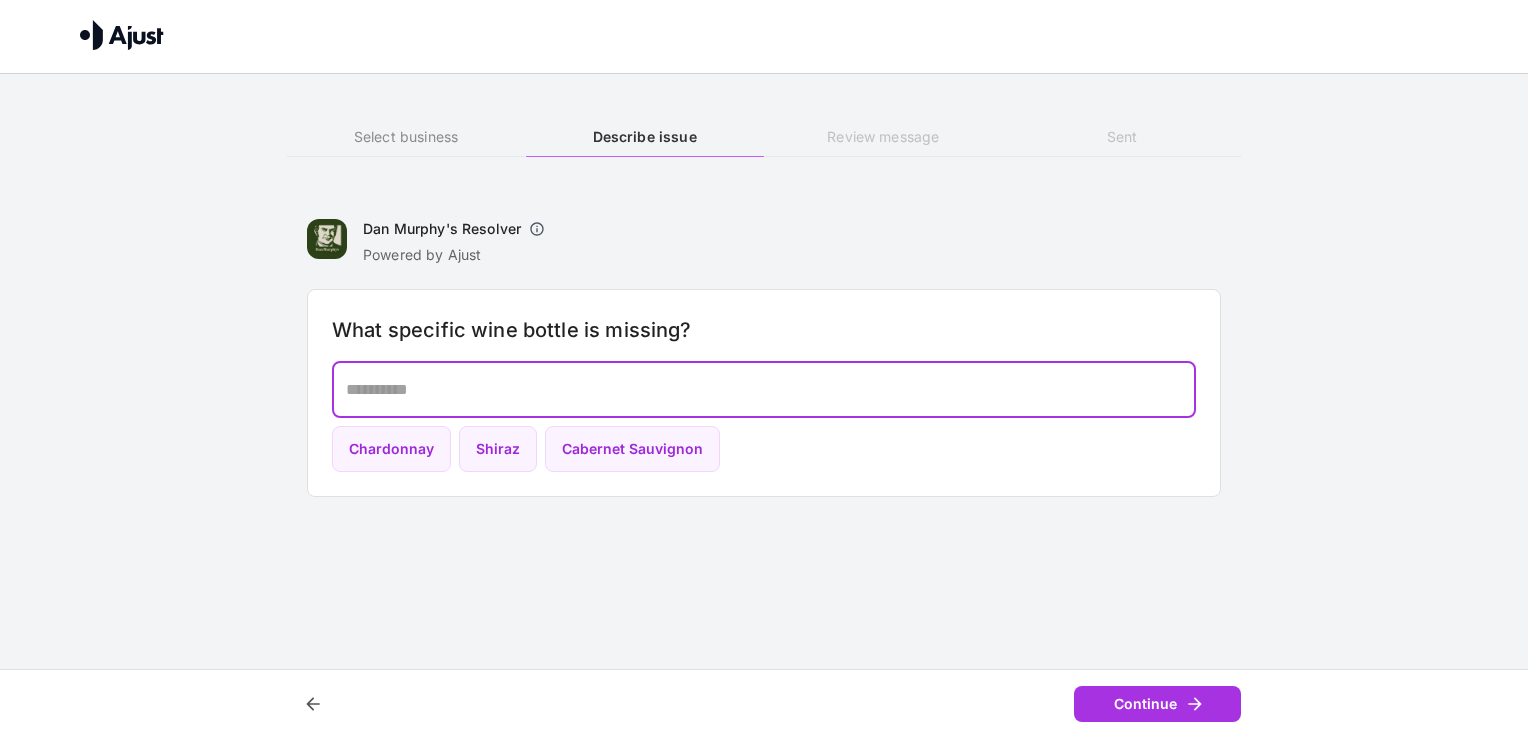 click at bounding box center [764, 389] 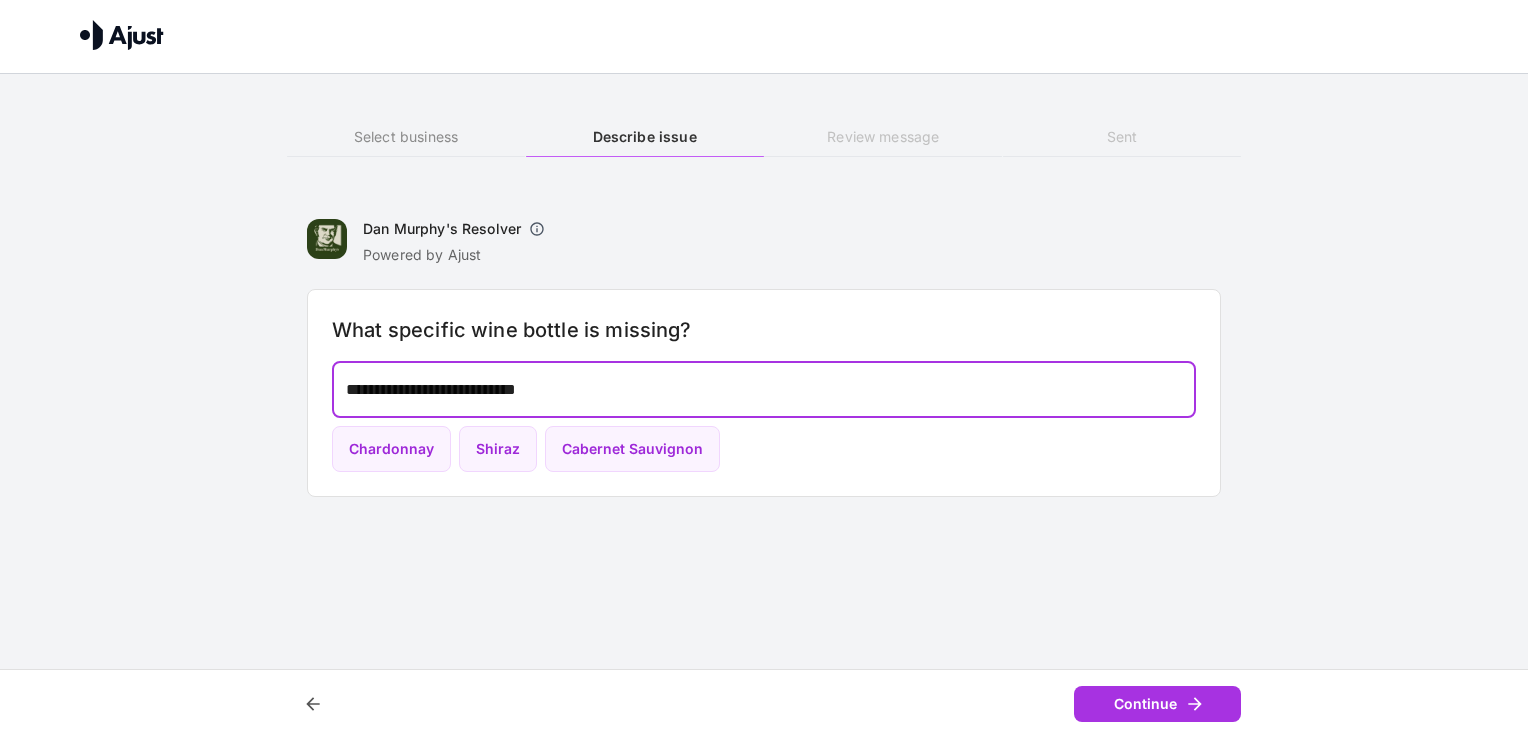 click on "**********" at bounding box center [764, 389] 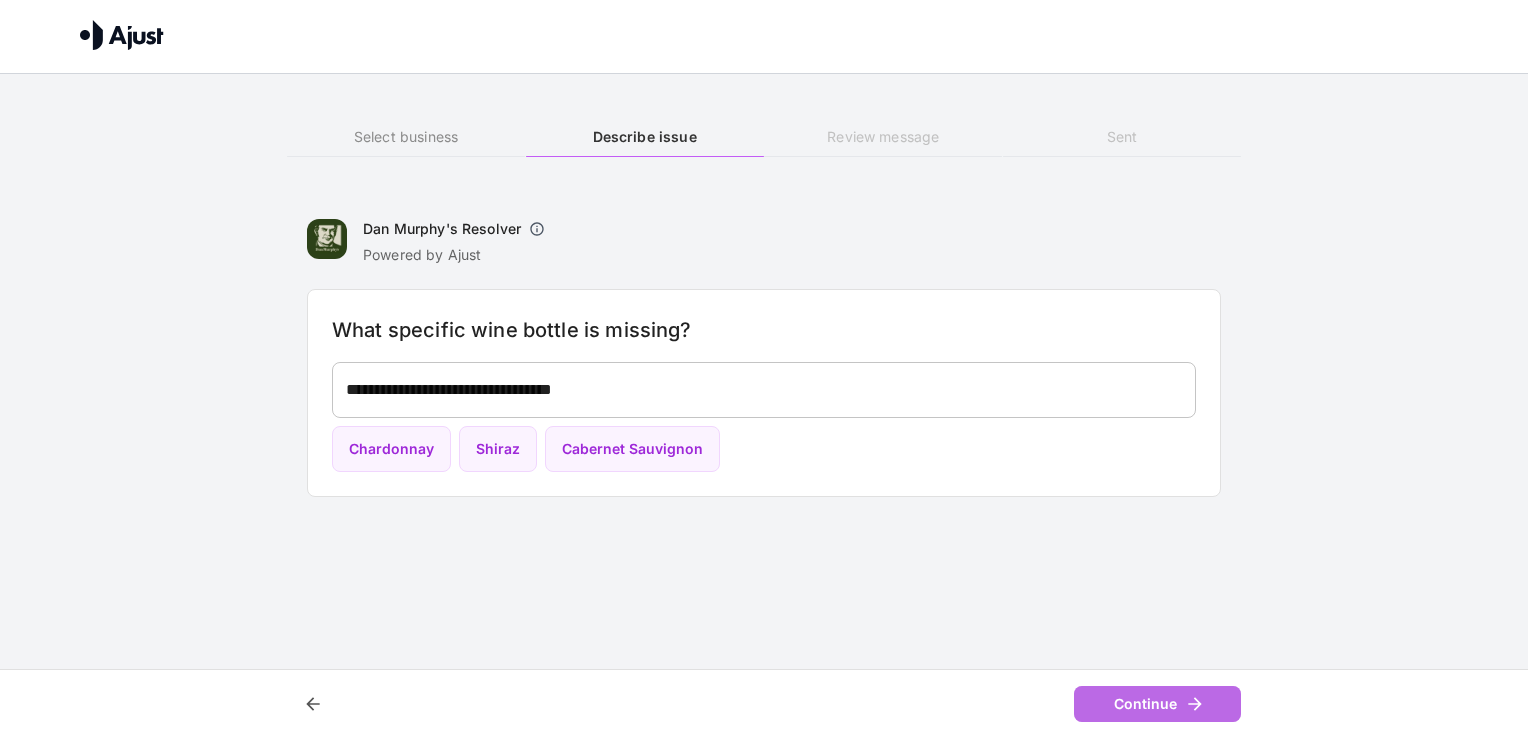 click on "Continue" at bounding box center [1157, 704] 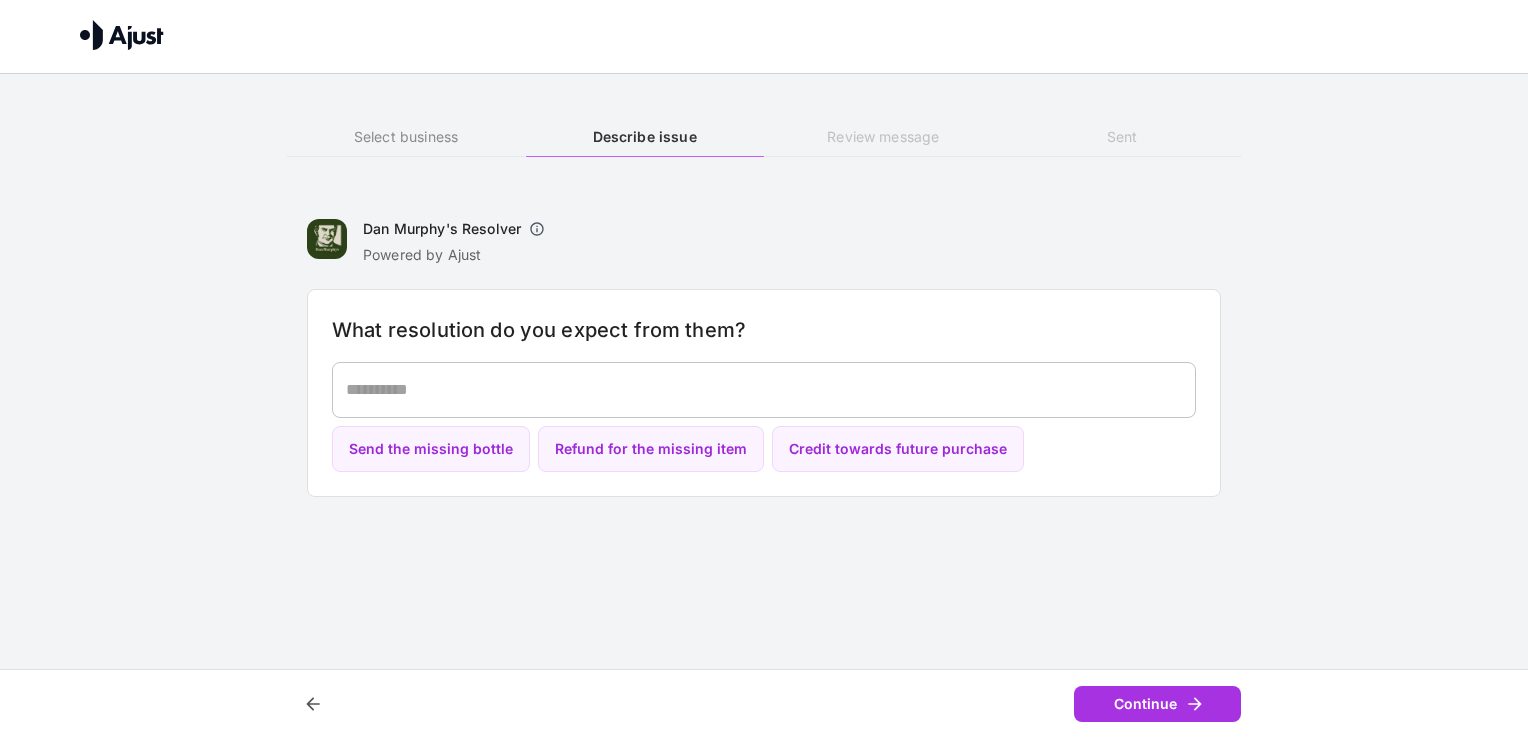 click at bounding box center [764, 389] 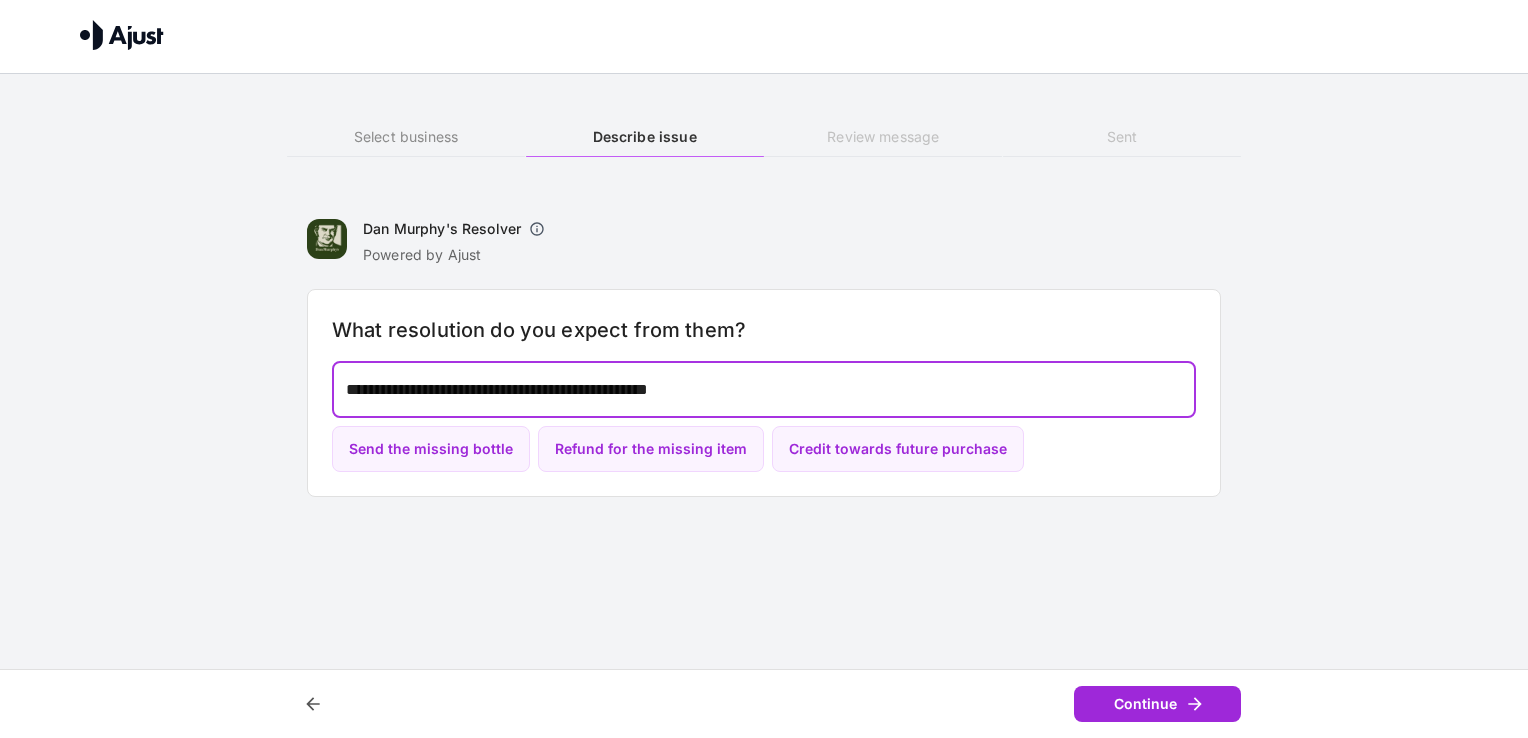 type on "**********" 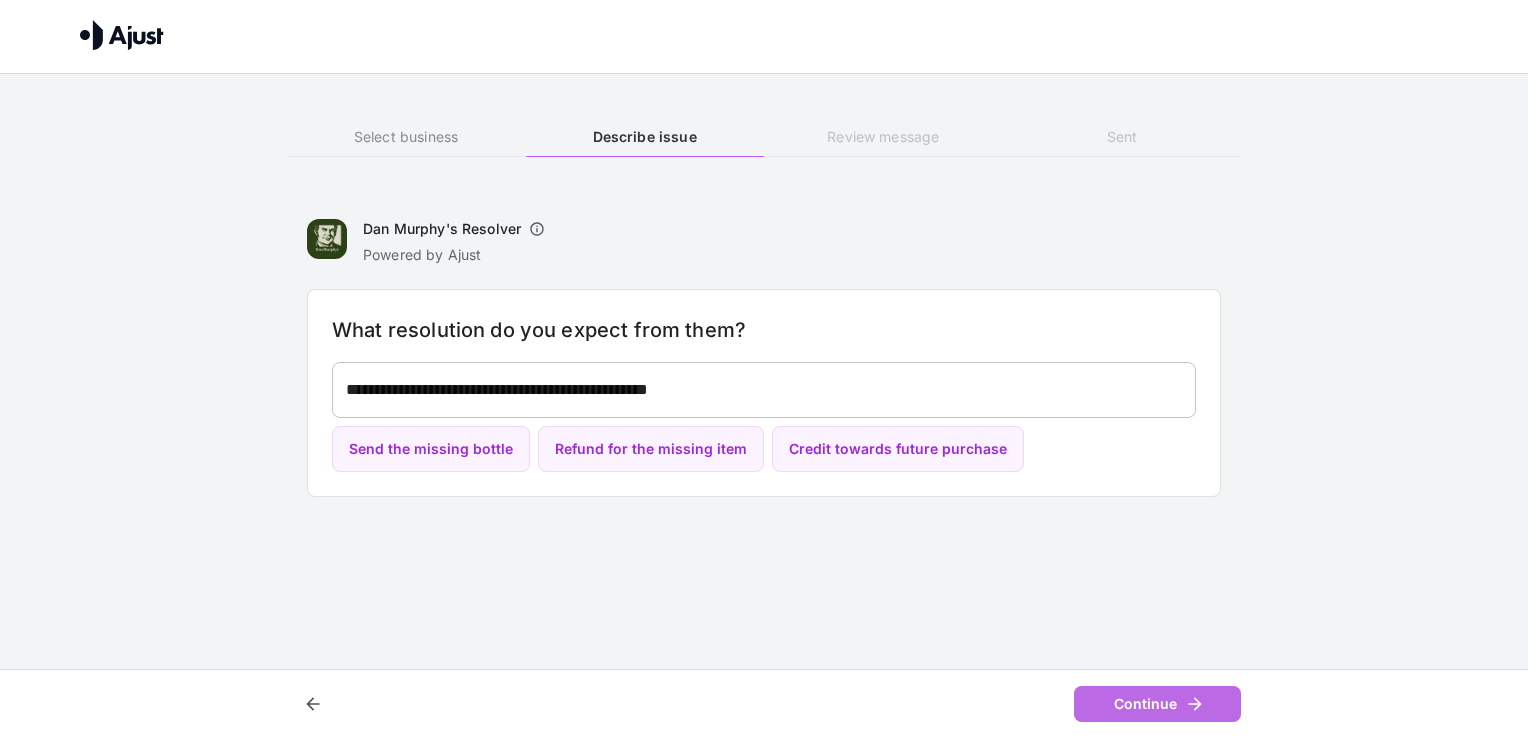 click on "Continue" at bounding box center [1157, 704] 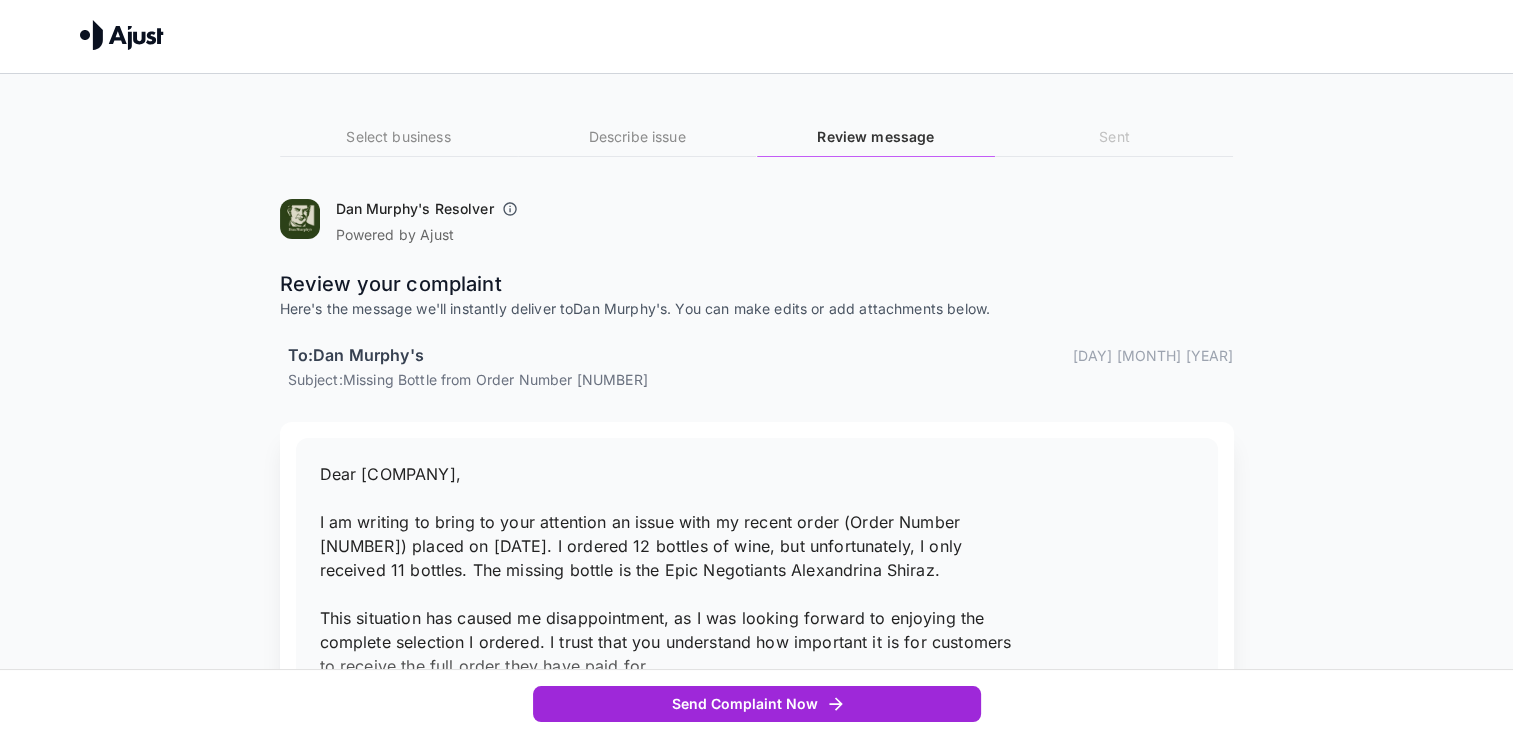 click on "Send Complaint Now" at bounding box center [757, 704] 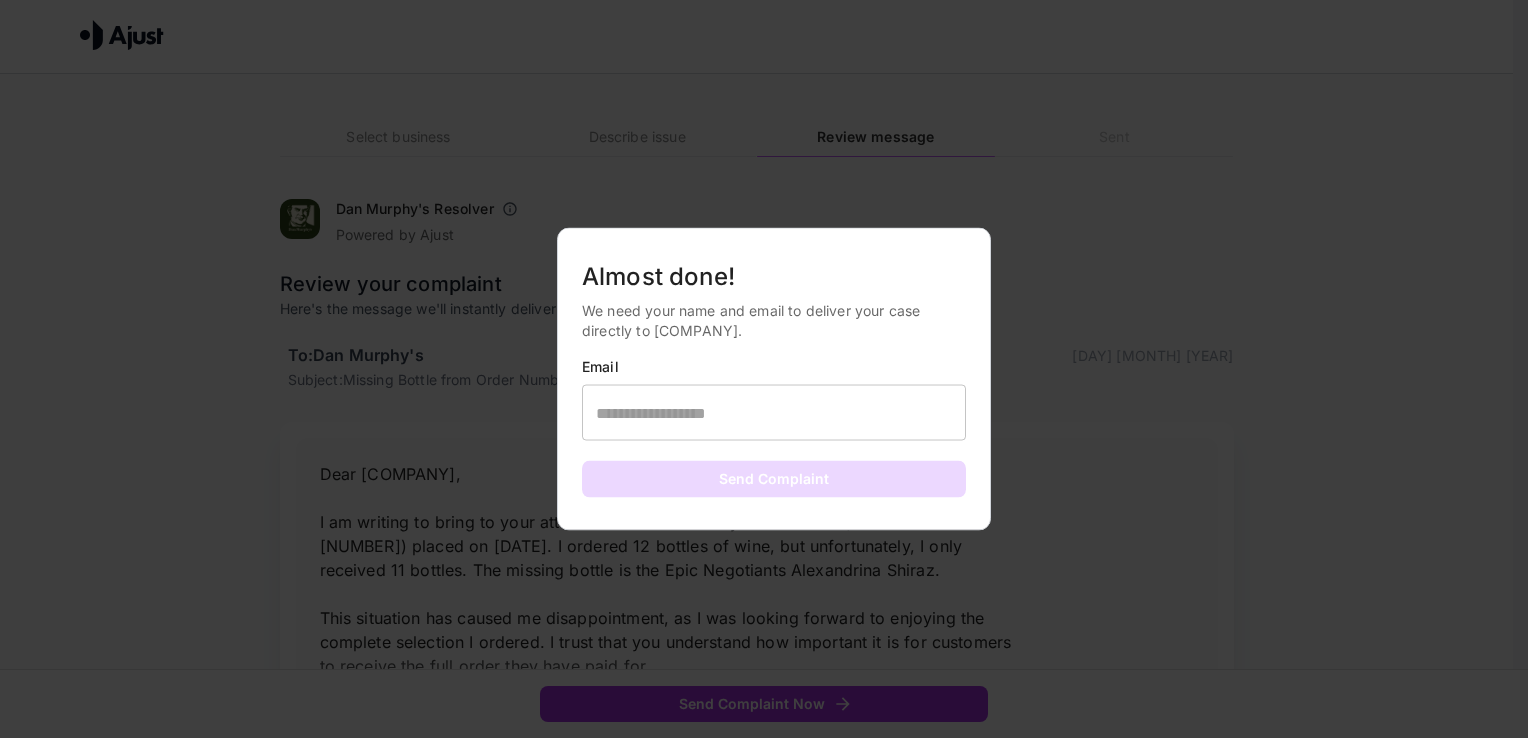 click at bounding box center [774, 413] 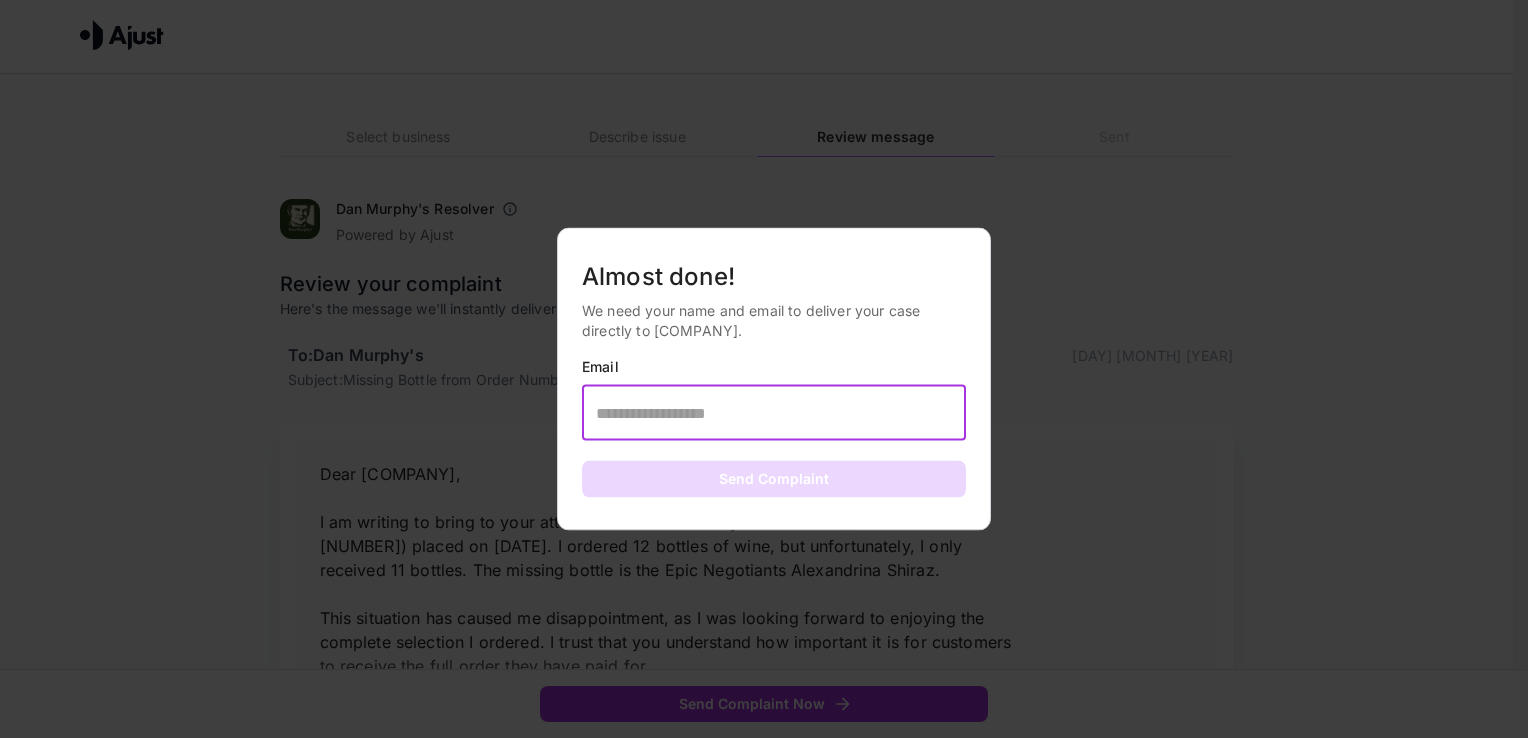 type on "**********" 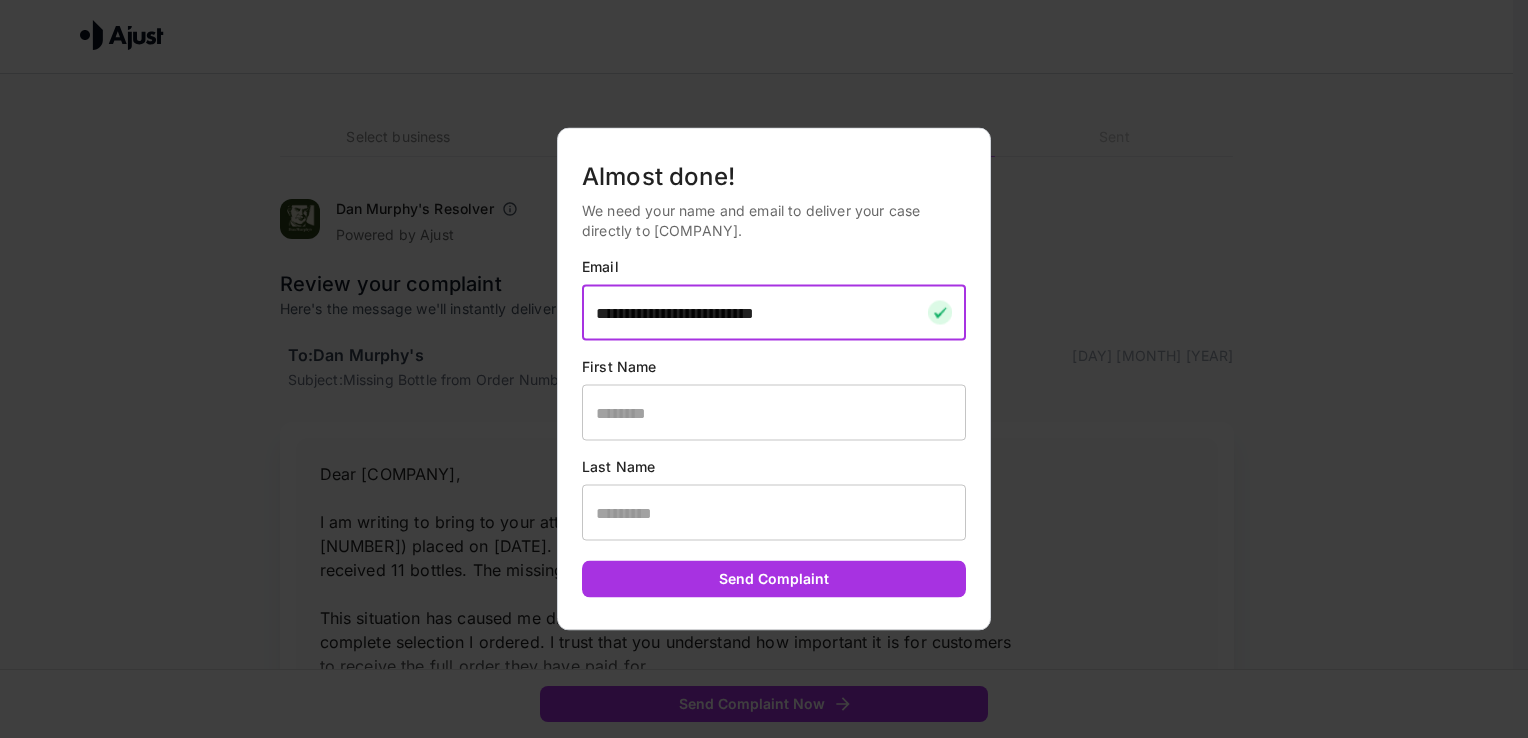 click at bounding box center (774, 413) 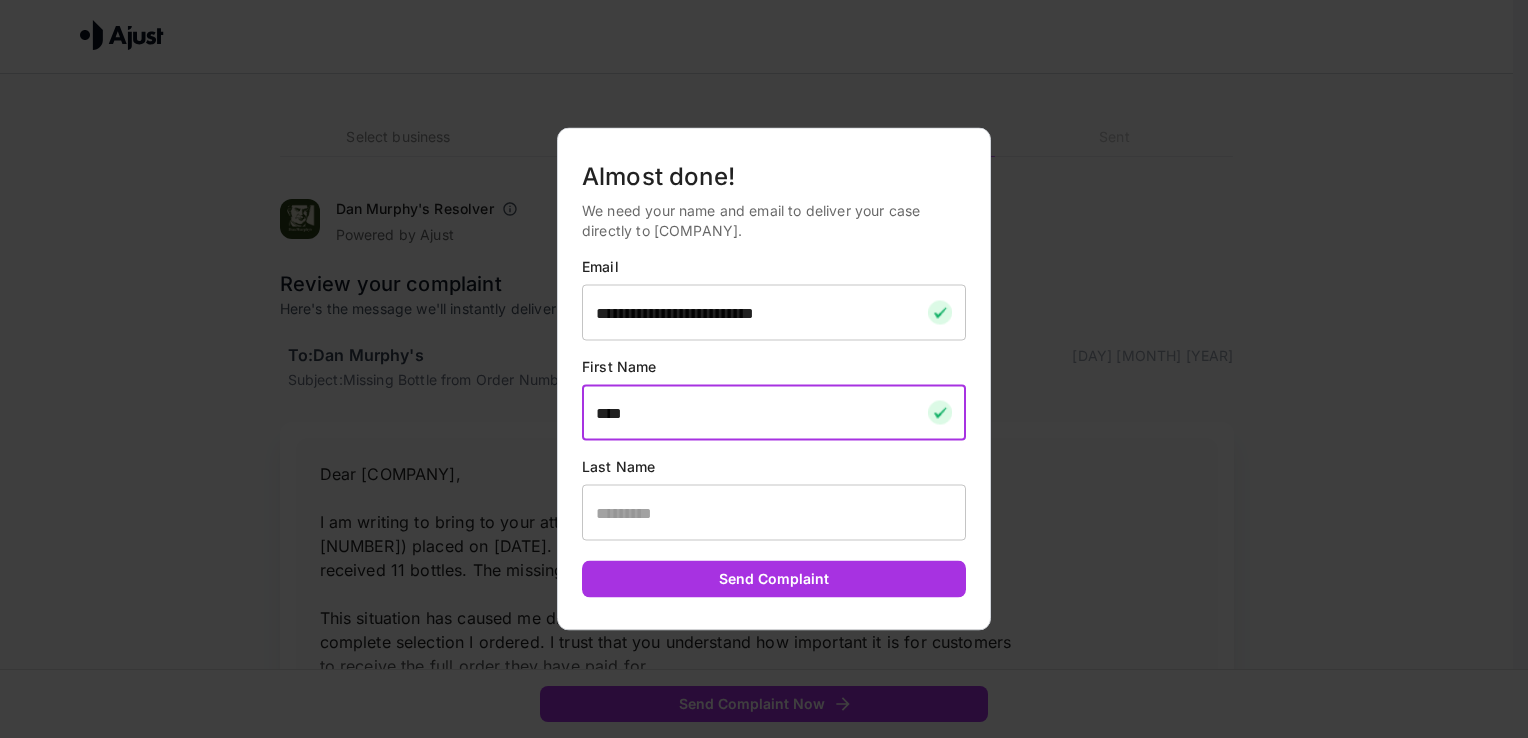 type on "****" 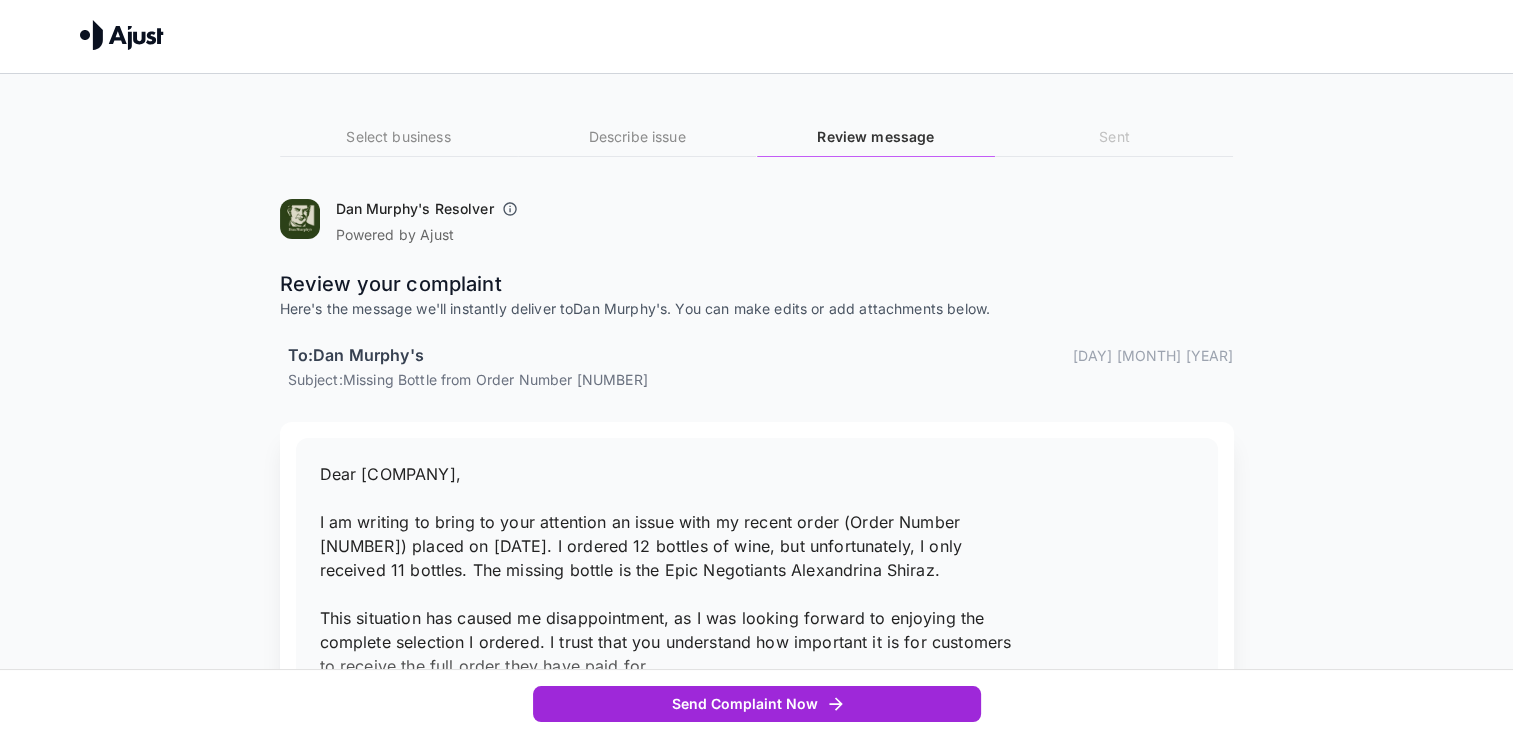 click on "Send Complaint Now" at bounding box center (757, 704) 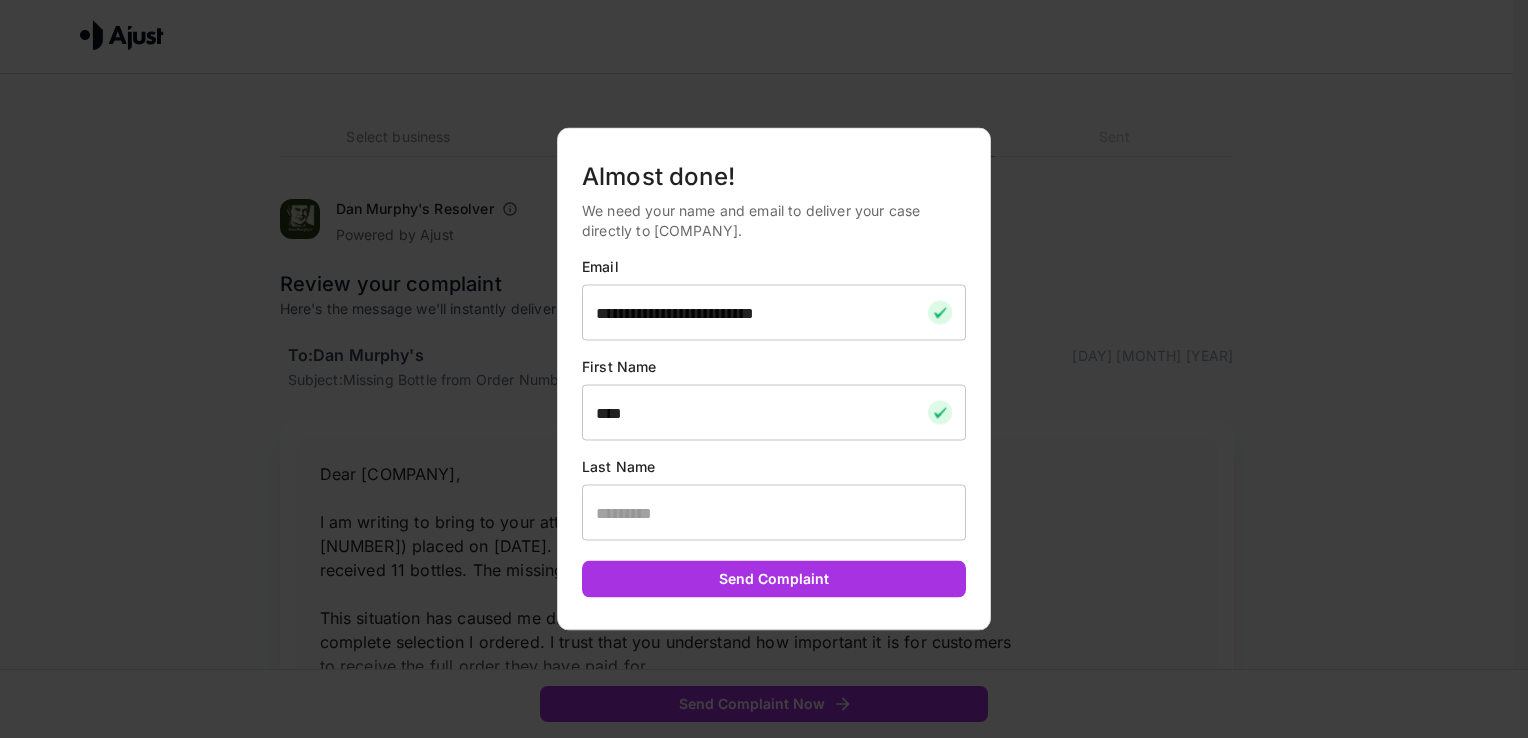 click at bounding box center [774, 513] 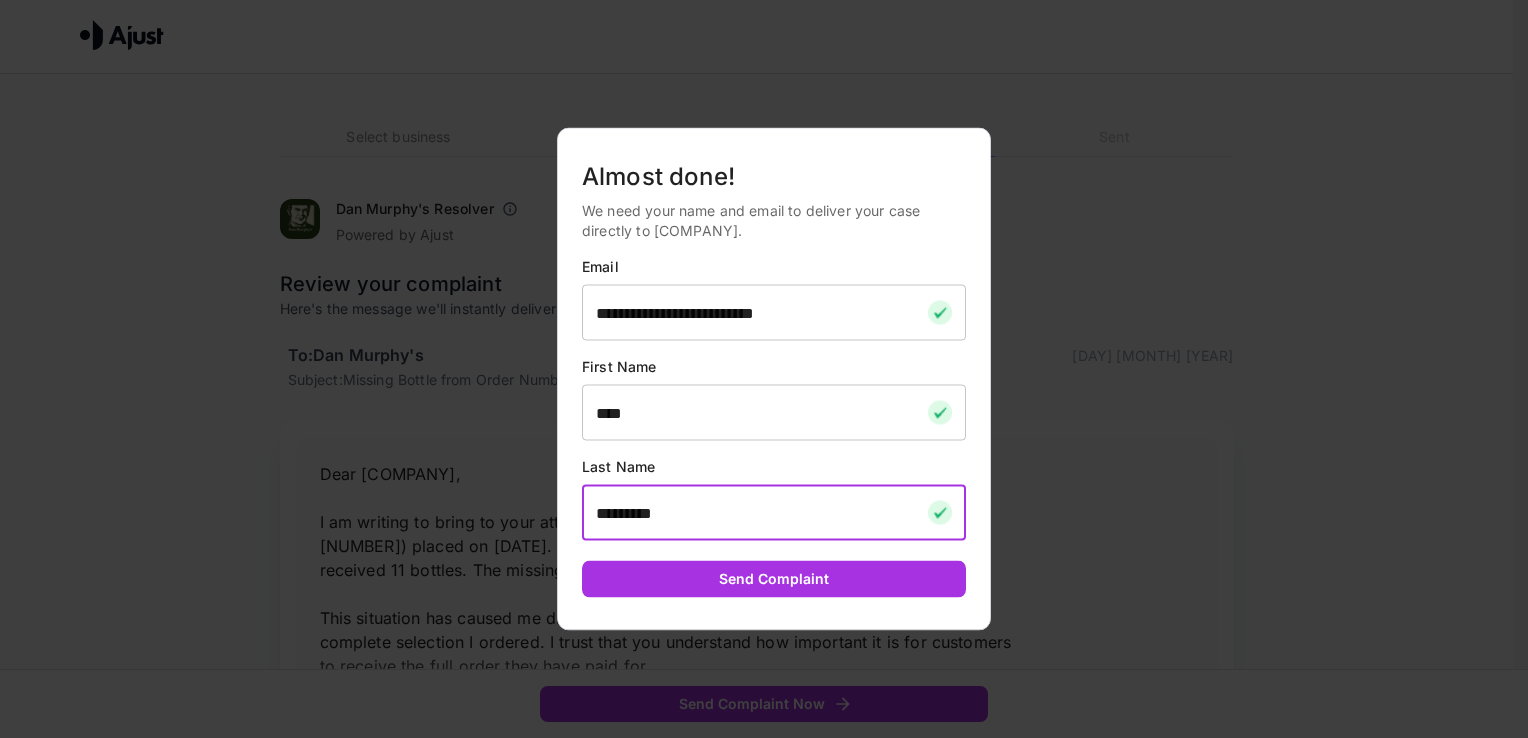 type on "*********" 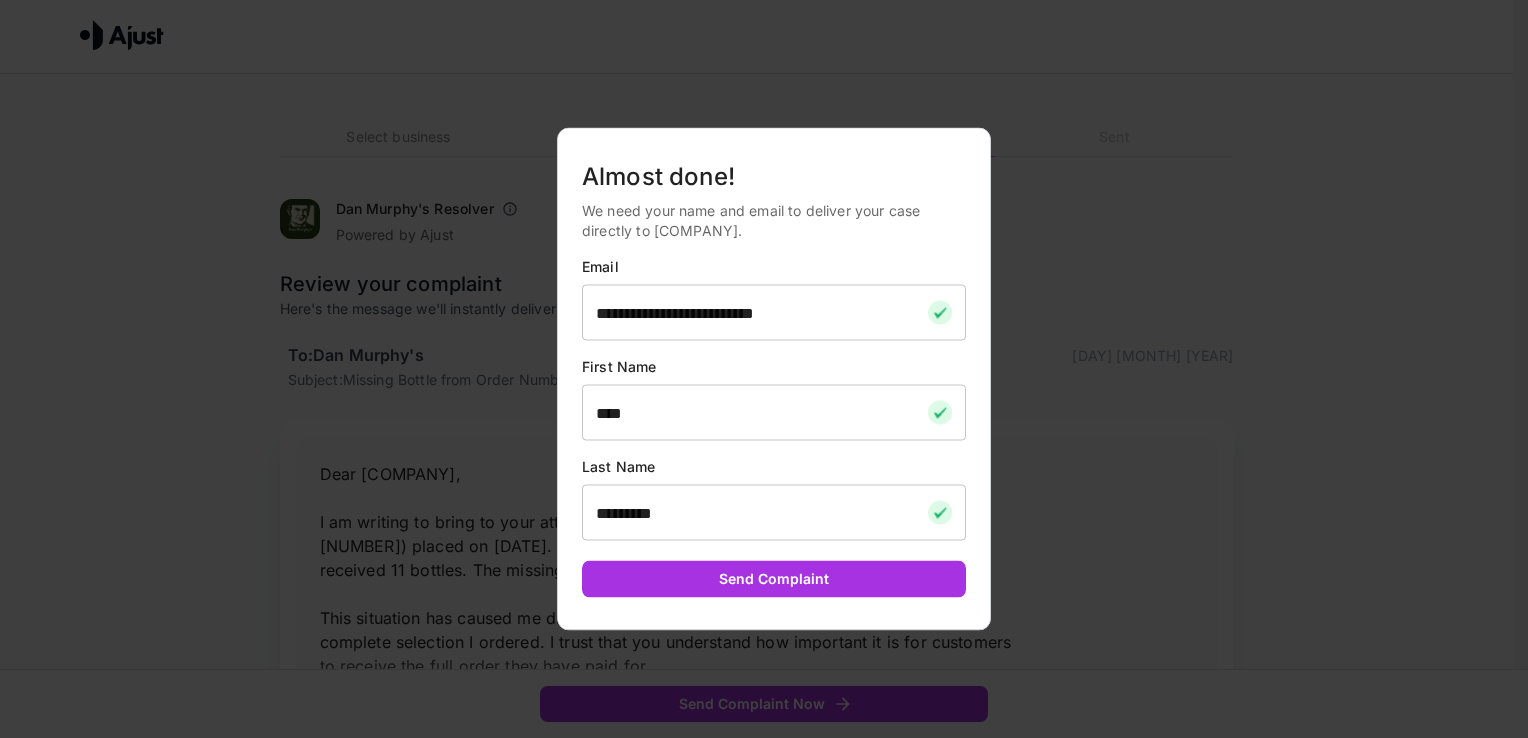 click at bounding box center [764, 369] 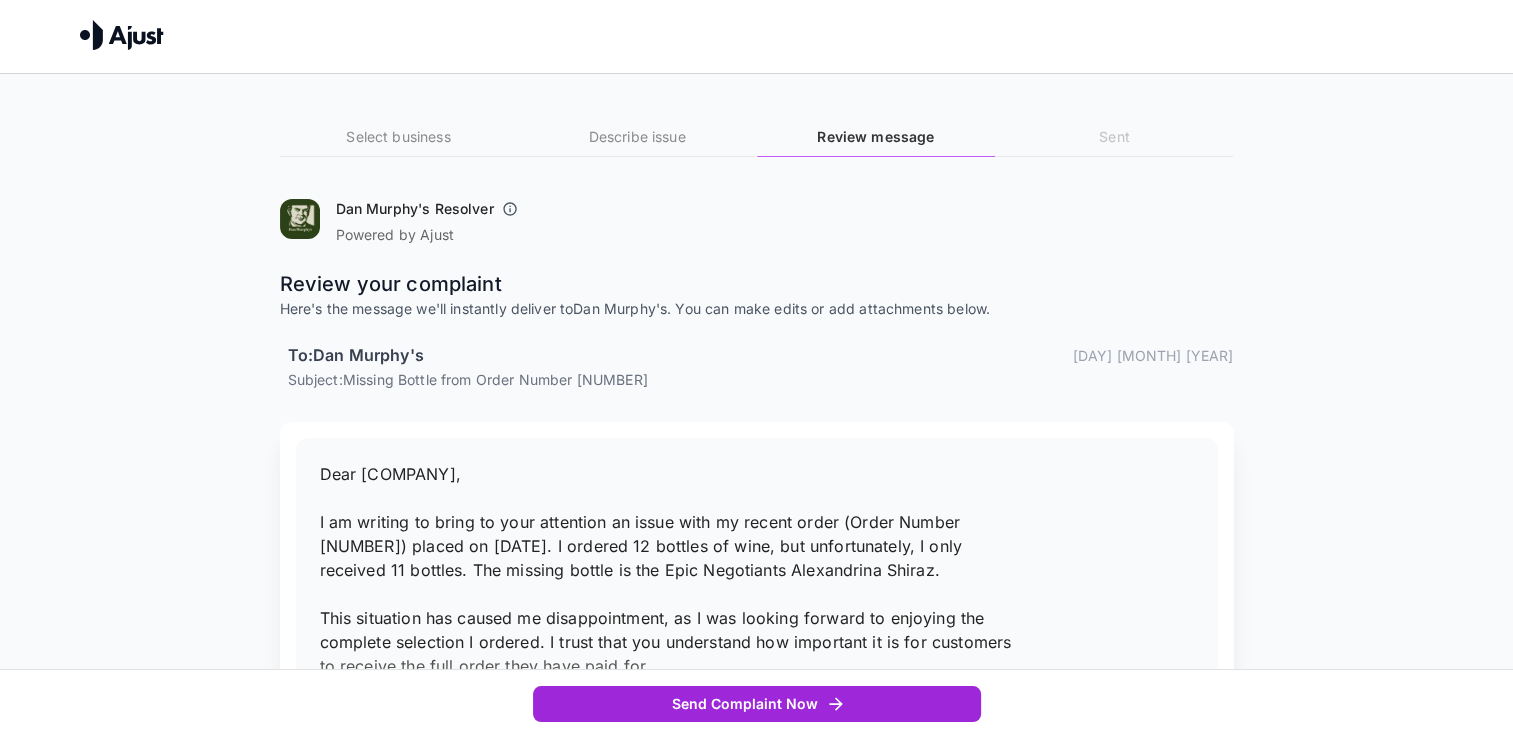 click on "Send Complaint Now" at bounding box center [757, 704] 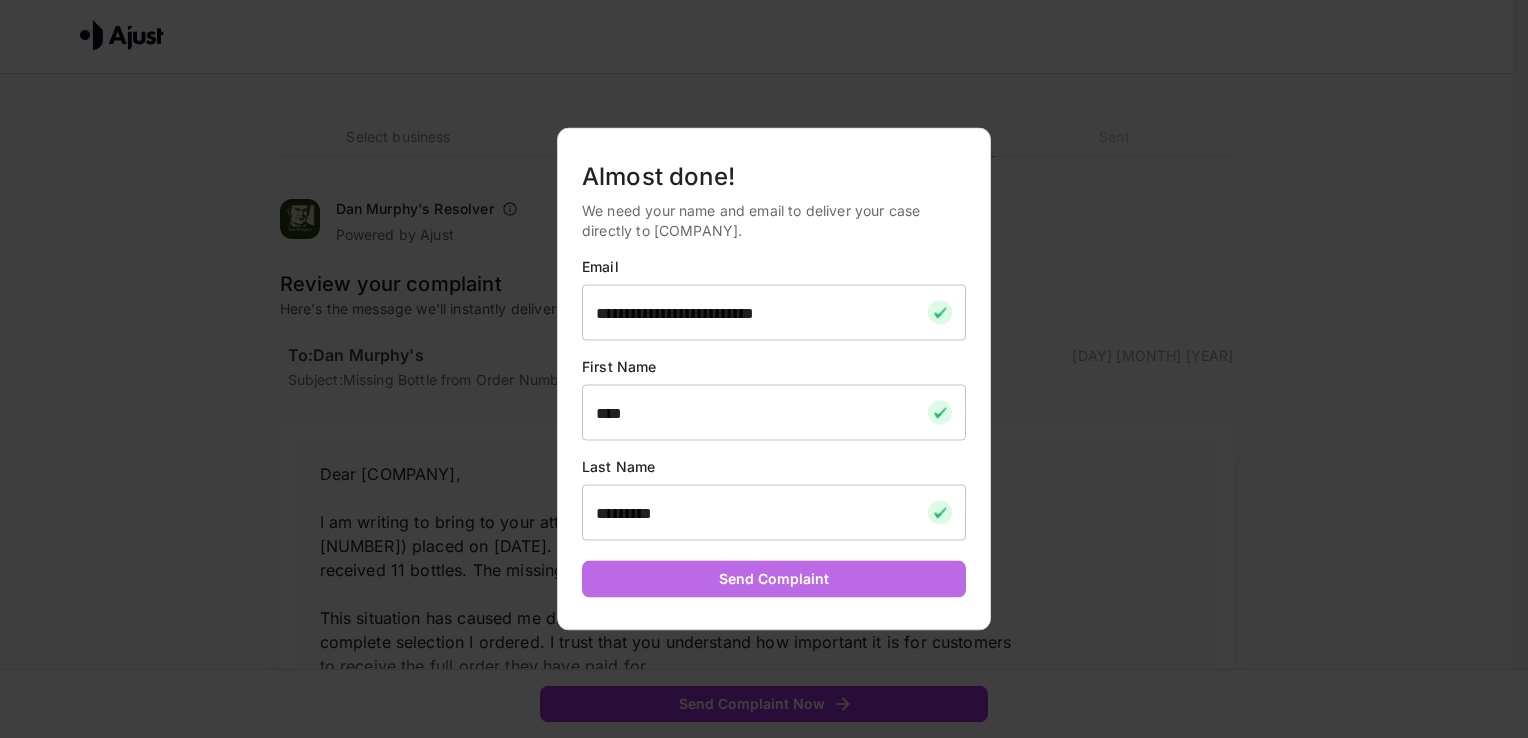 click on "Send Complaint" at bounding box center (774, 579) 